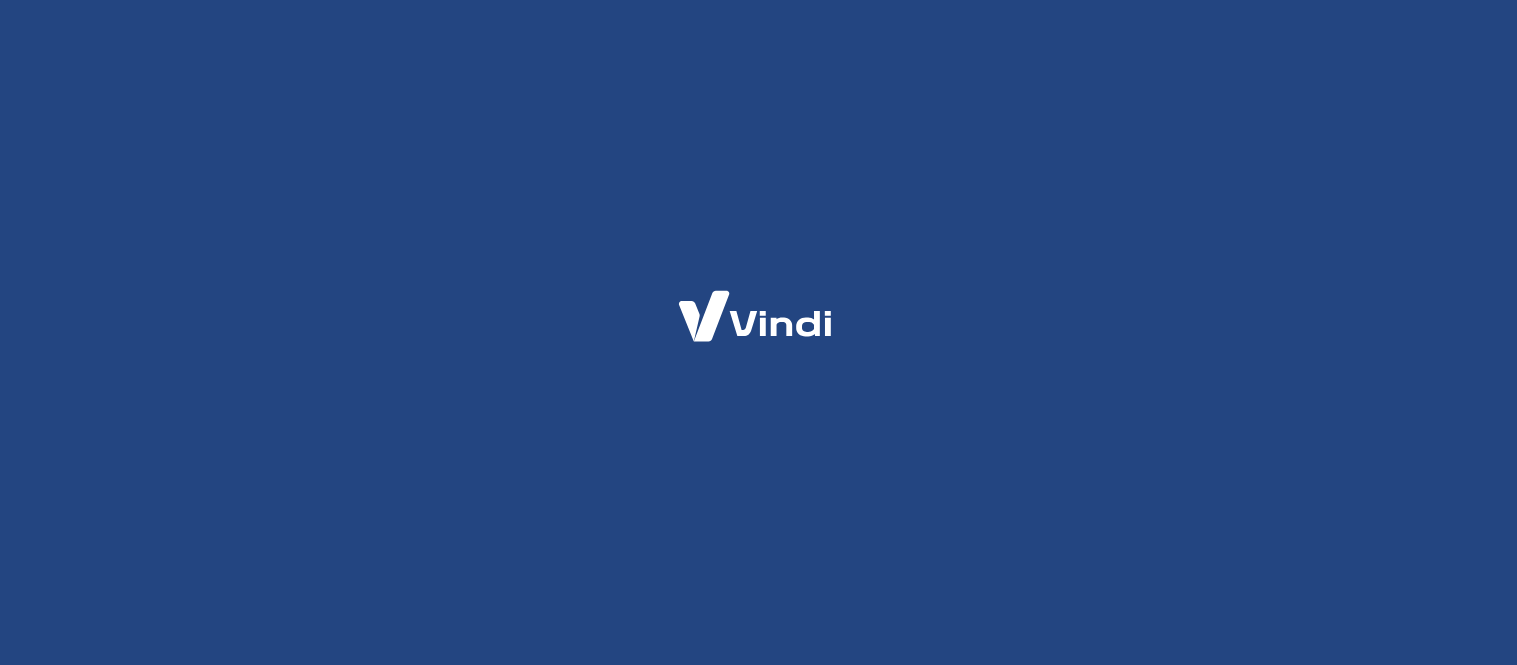 scroll, scrollTop: 0, scrollLeft: 0, axis: both 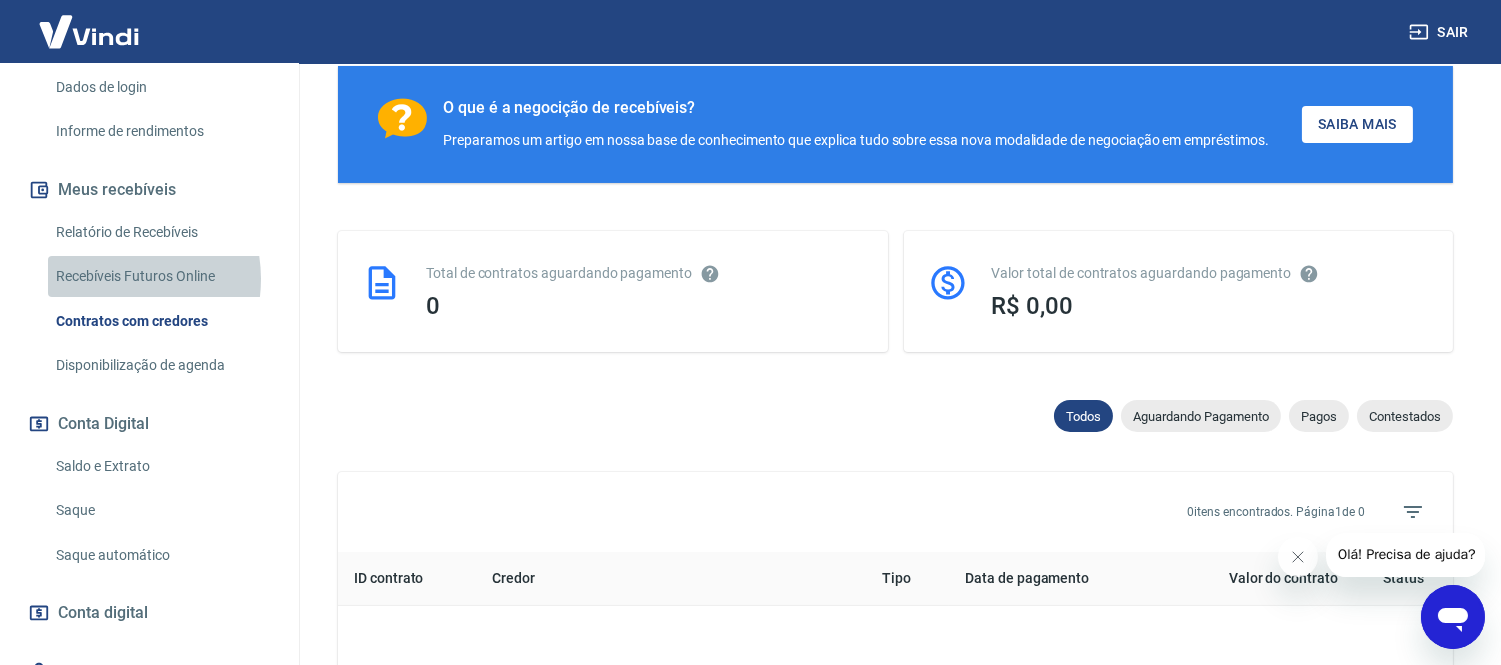 click on "Recebíveis Futuros Online" at bounding box center [161, 276] 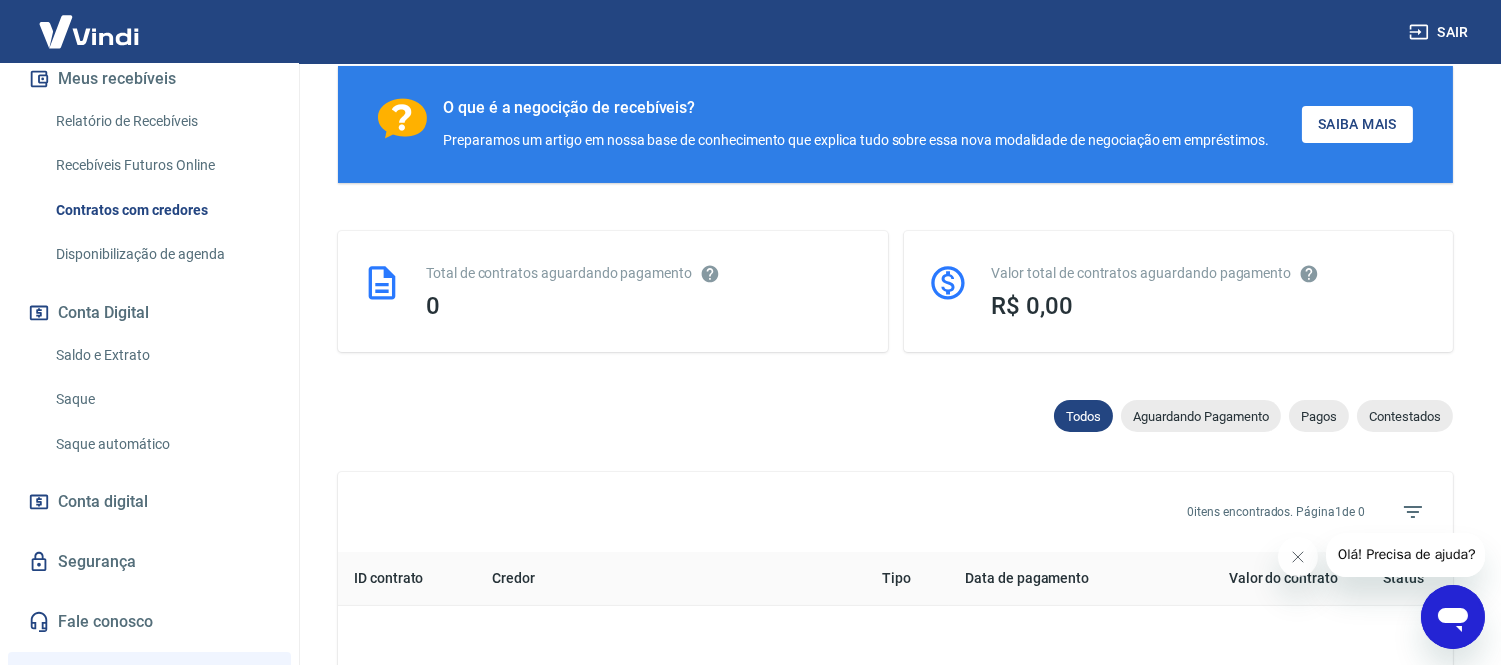 scroll, scrollTop: 555, scrollLeft: 0, axis: vertical 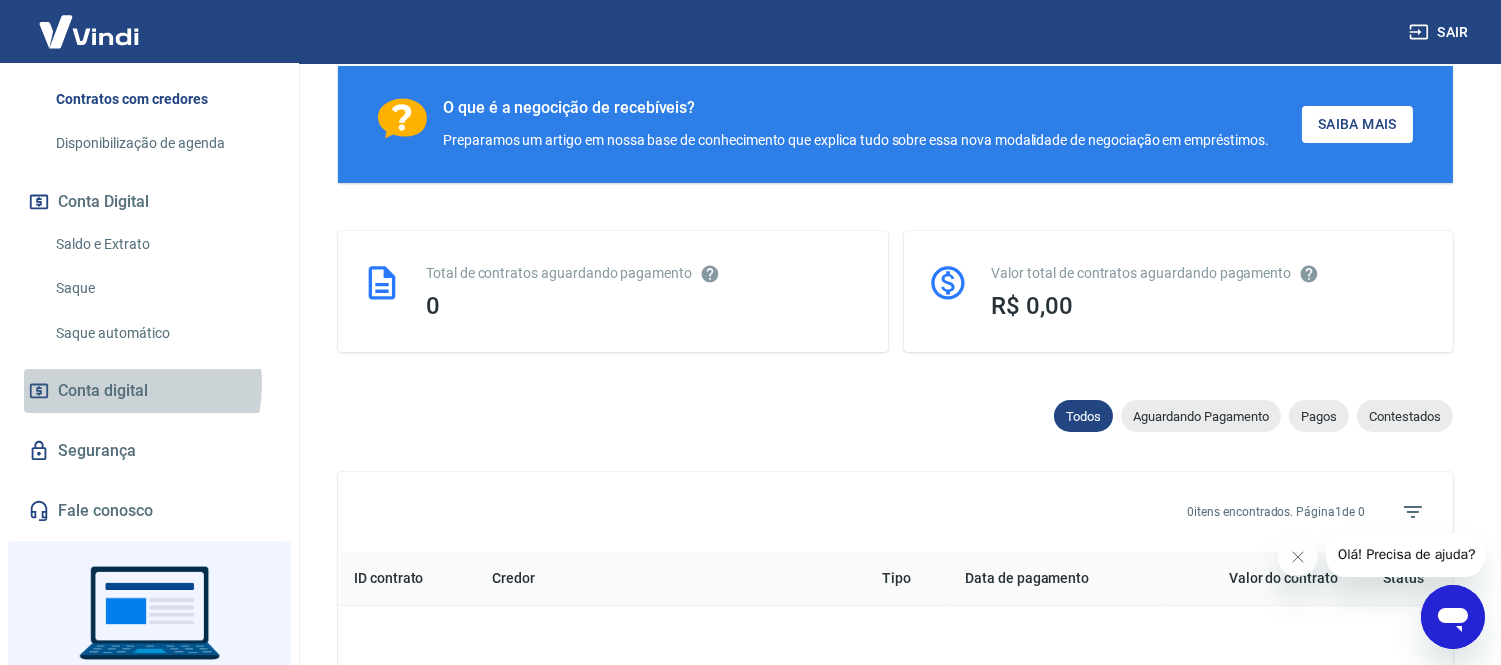 click on "Conta digital" at bounding box center (103, 391) 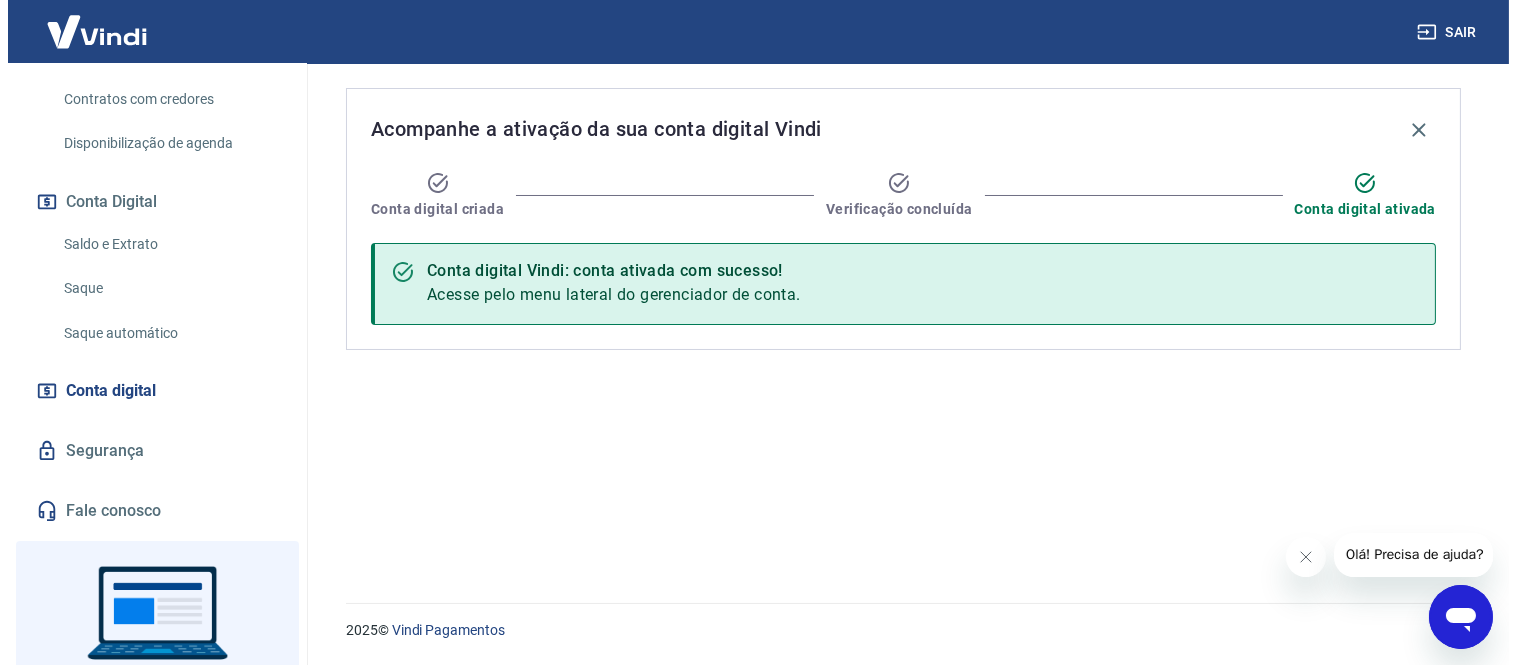 scroll, scrollTop: 0, scrollLeft: 0, axis: both 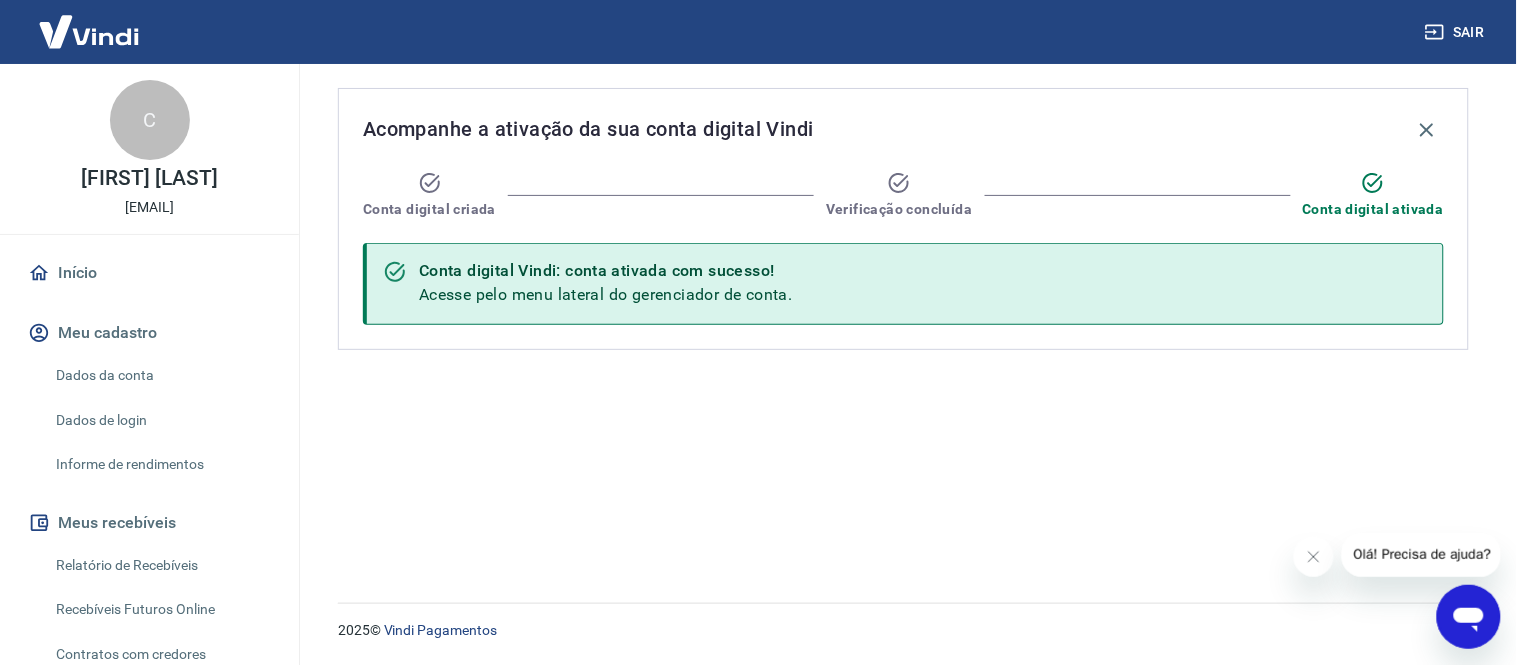click on "Meu cadastro" at bounding box center (149, 333) 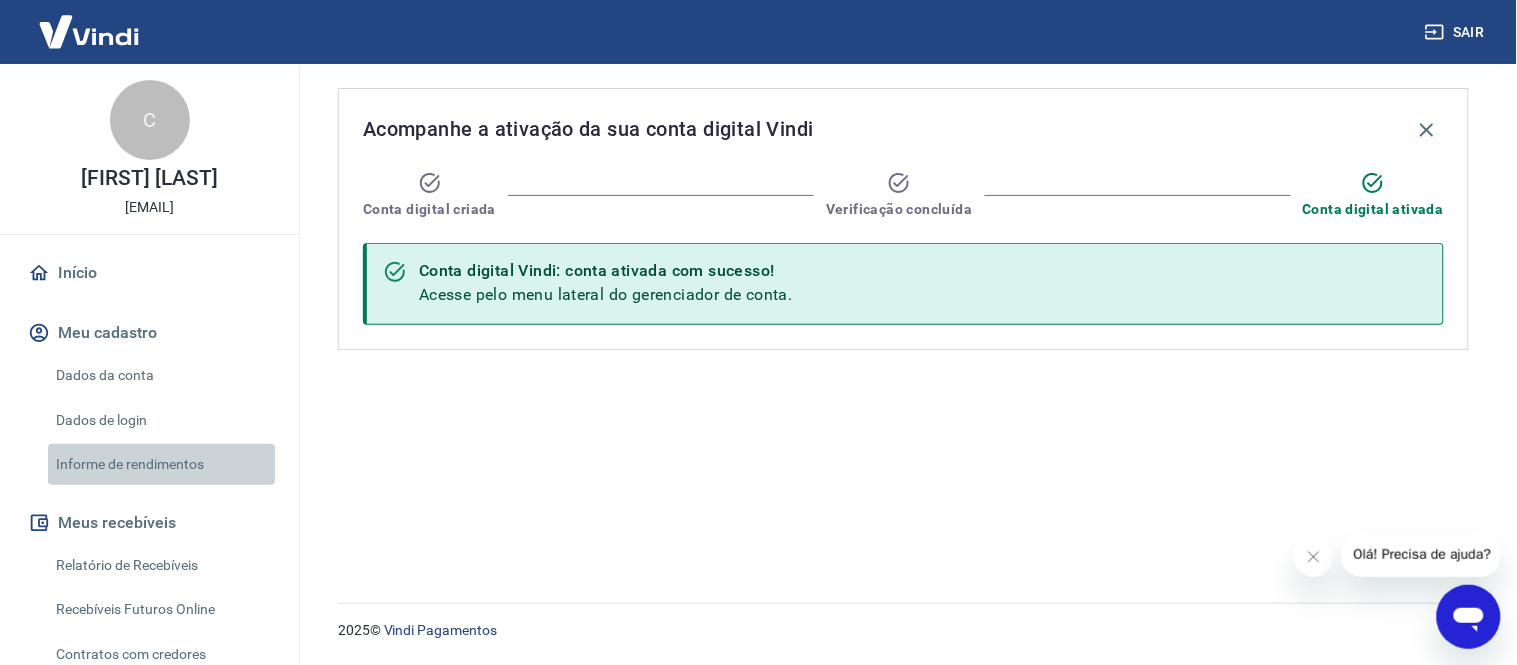 click on "Informe de rendimentos" at bounding box center (161, 464) 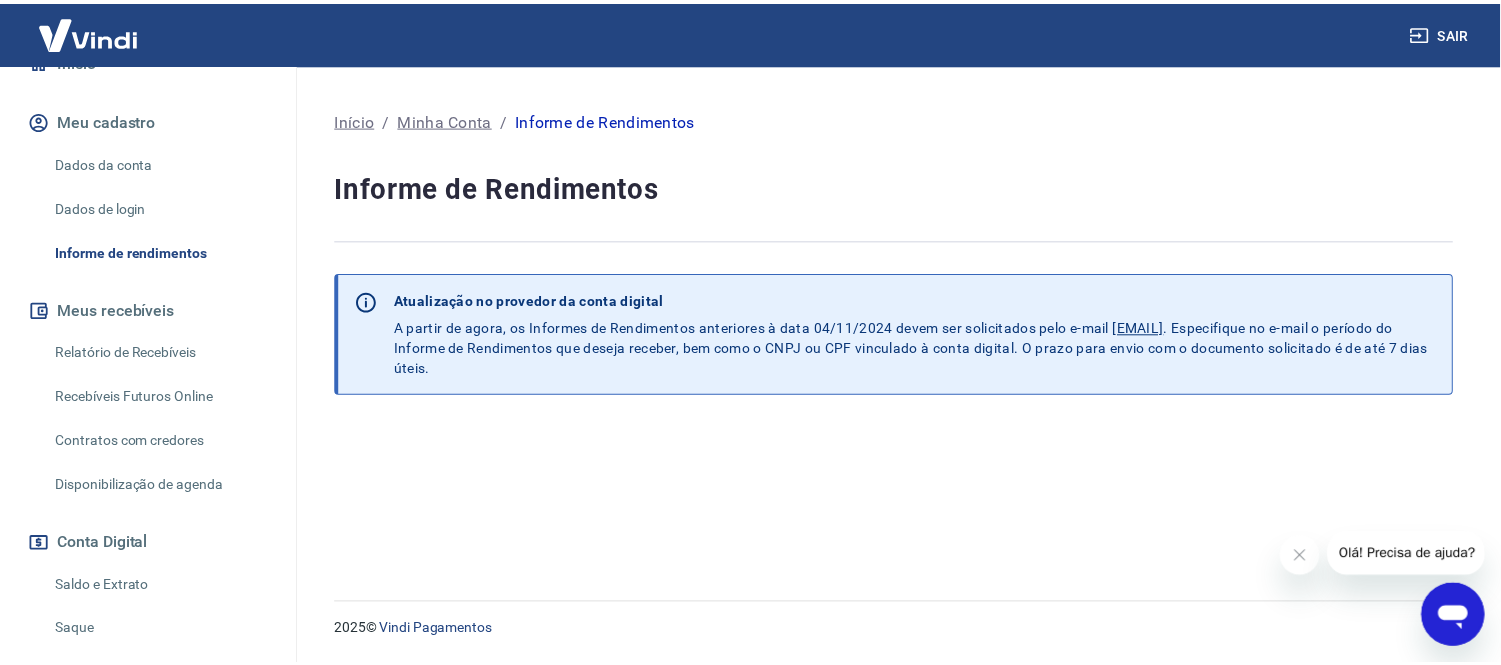 scroll, scrollTop: 222, scrollLeft: 0, axis: vertical 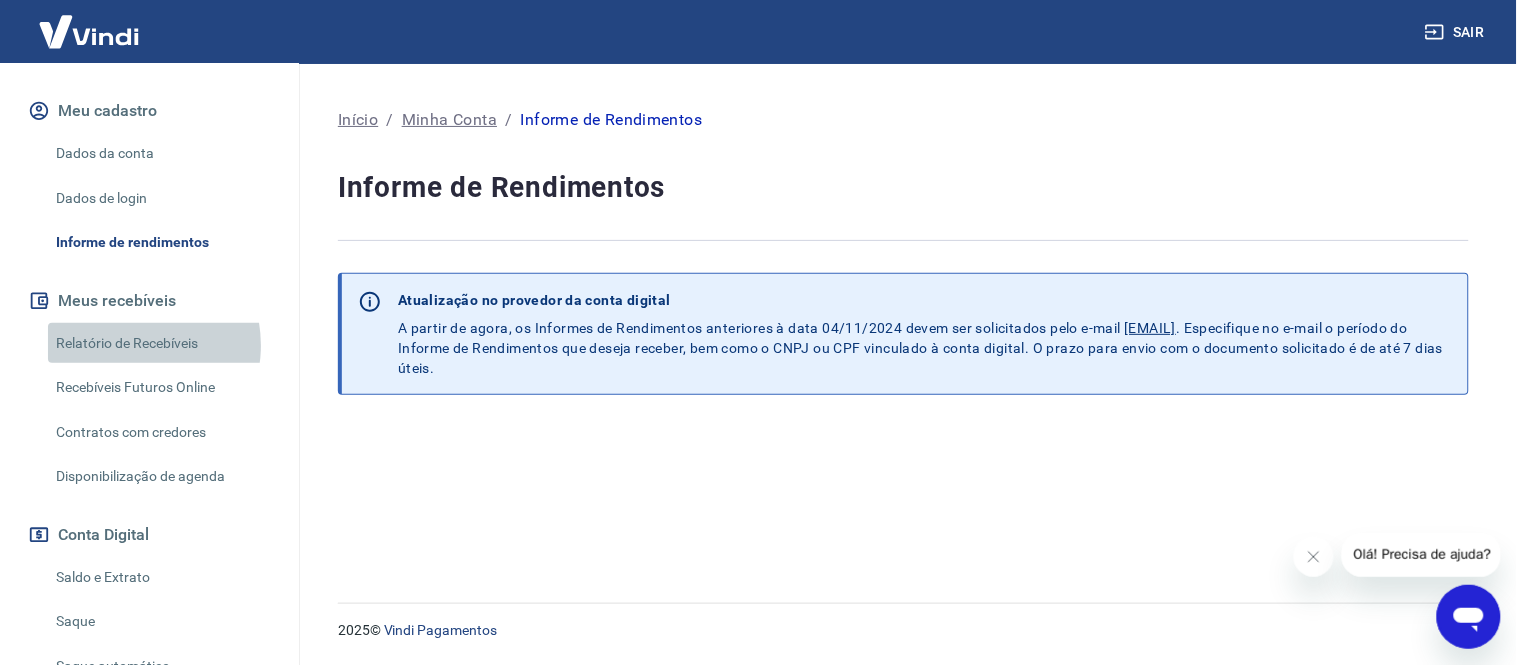 click on "Relatório de Recebíveis" at bounding box center [161, 343] 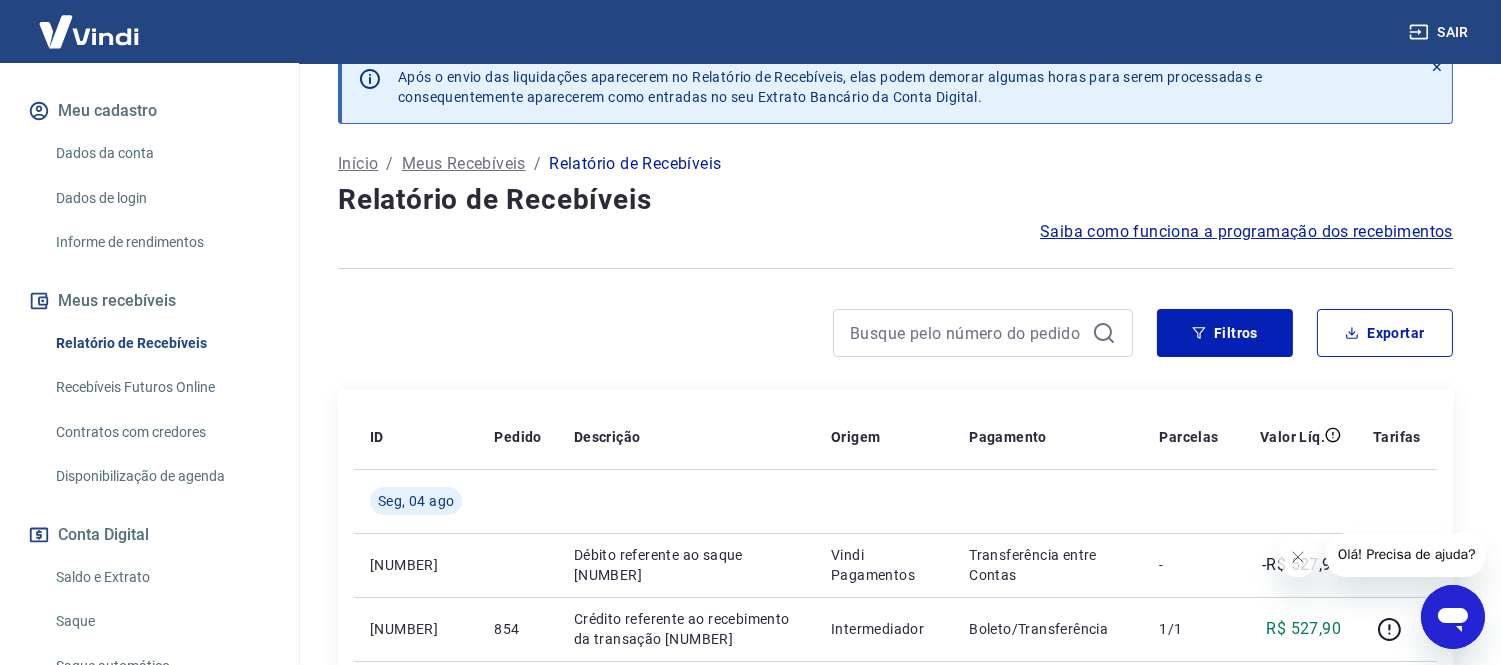 scroll, scrollTop: 17, scrollLeft: 0, axis: vertical 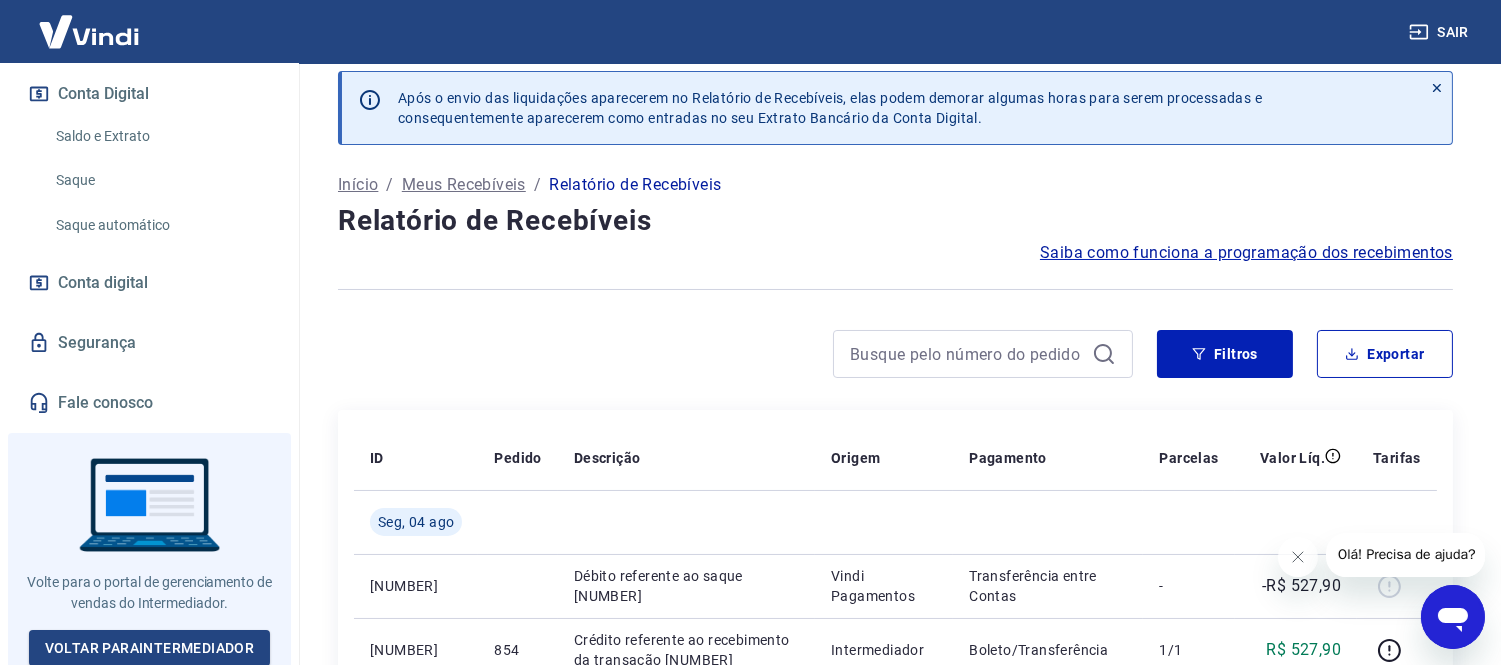 click on "Segurança" at bounding box center [149, 343] 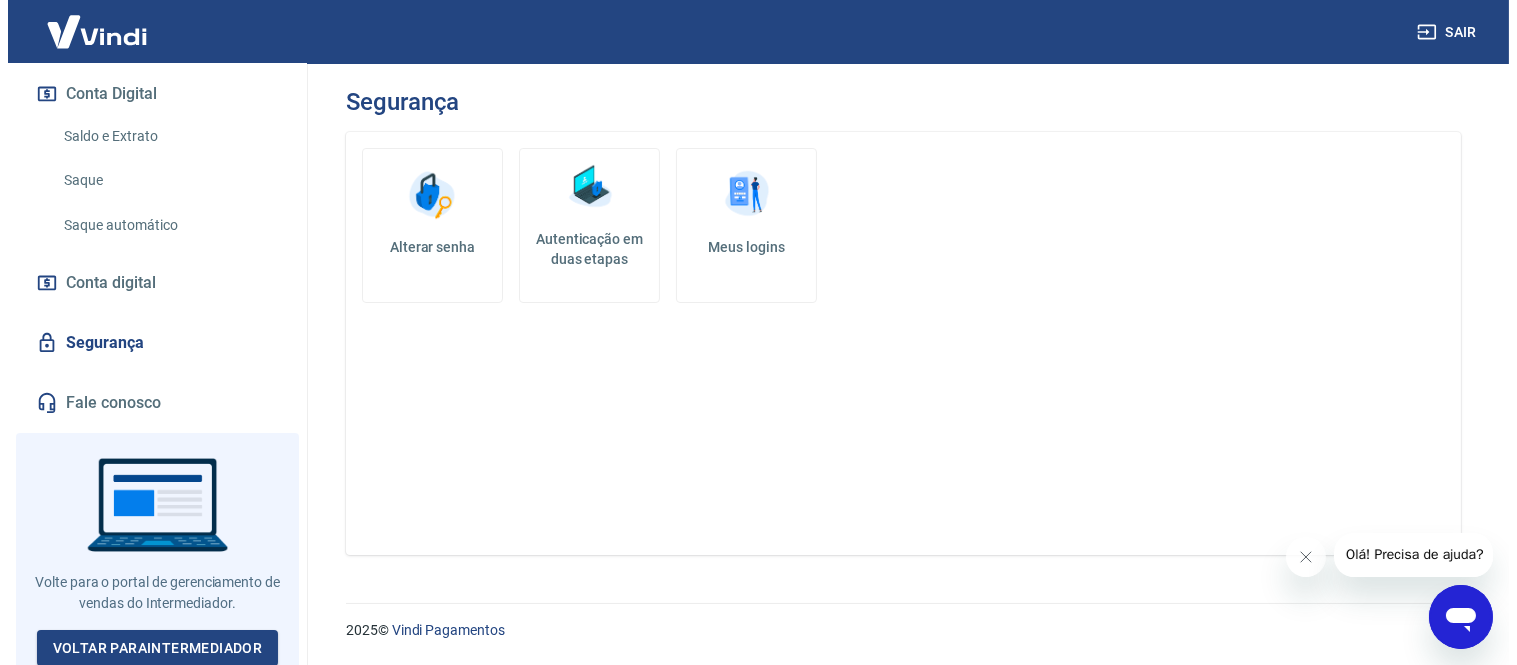 scroll, scrollTop: 0, scrollLeft: 0, axis: both 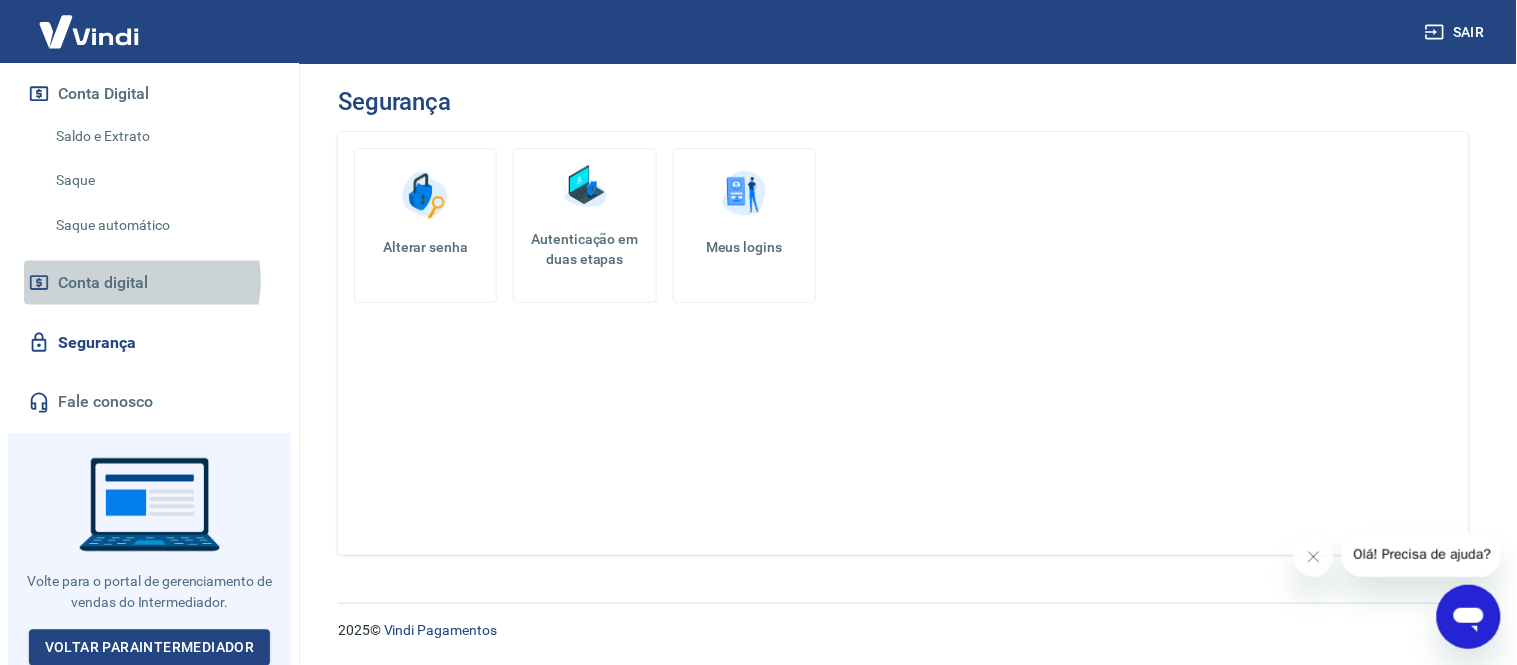 click on "Conta digital" at bounding box center (103, 283) 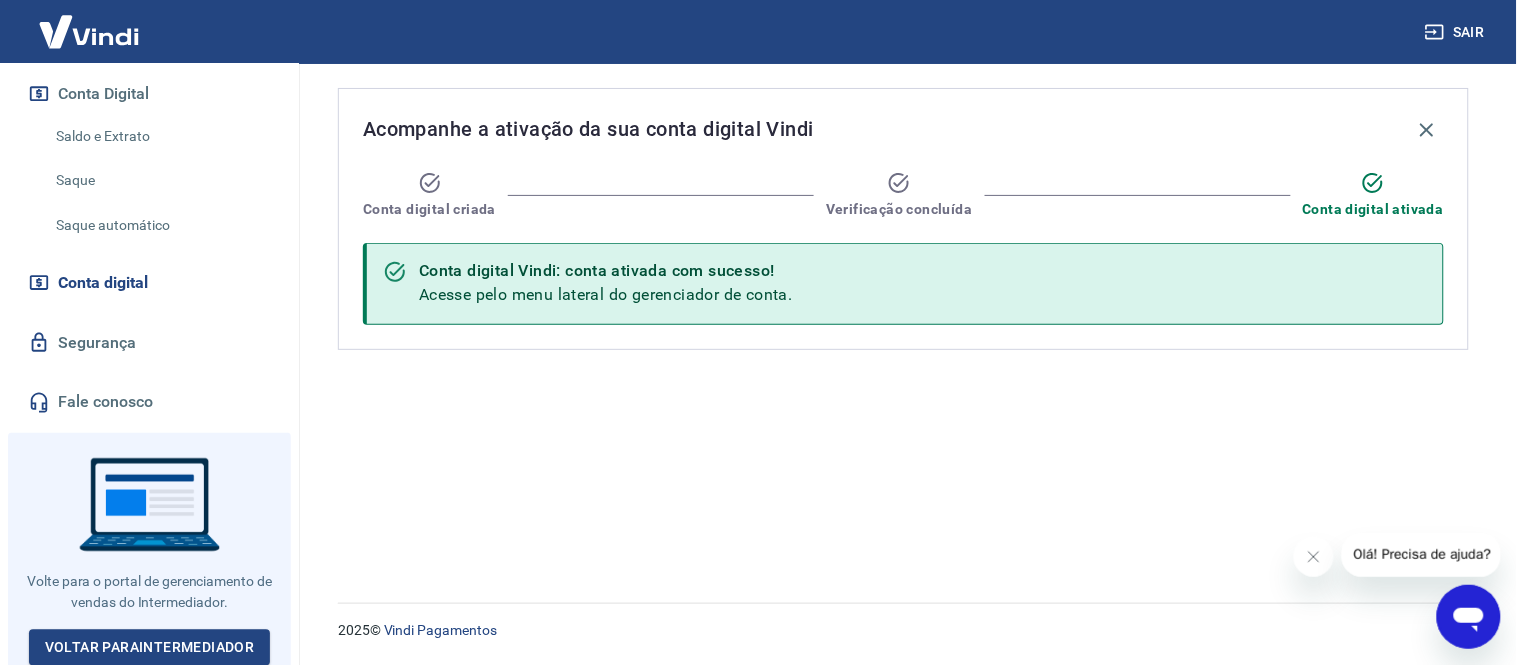 click at bounding box center (89, 31) 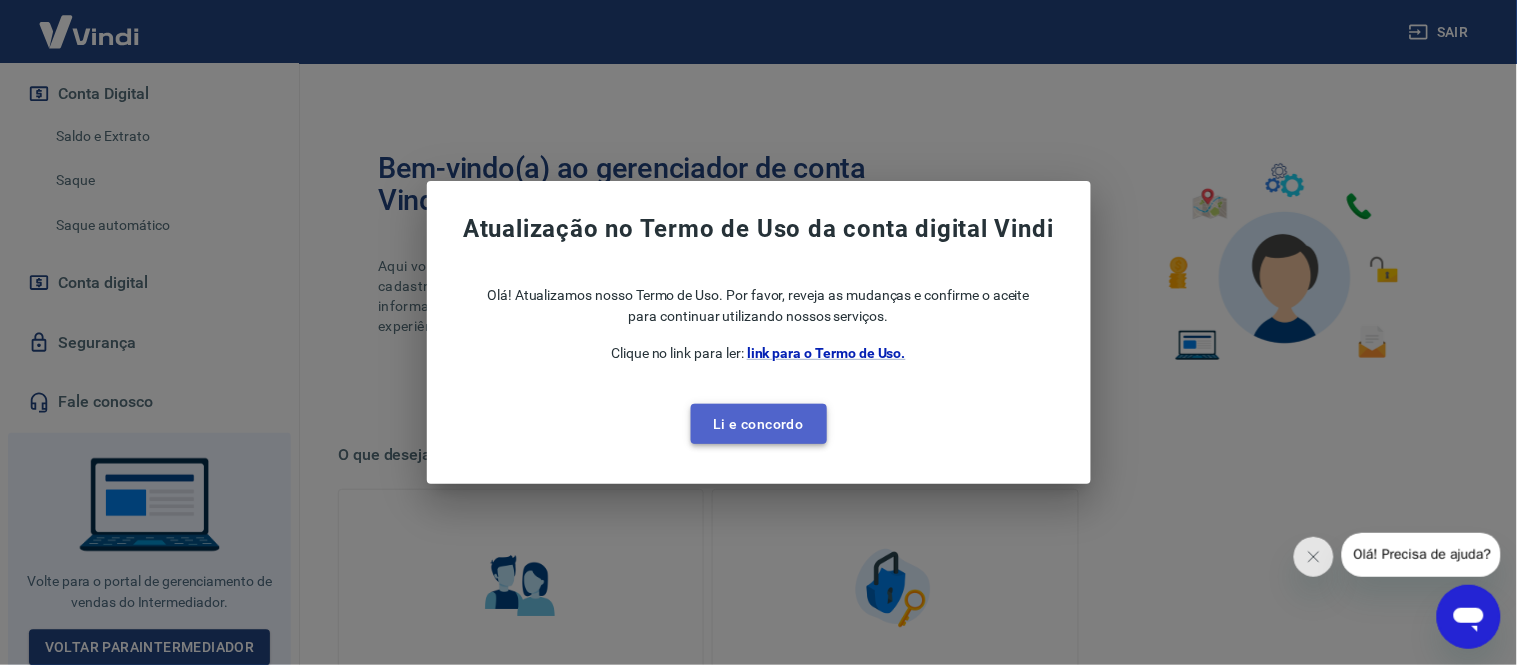click on "Li e concordo" at bounding box center [759, 424] 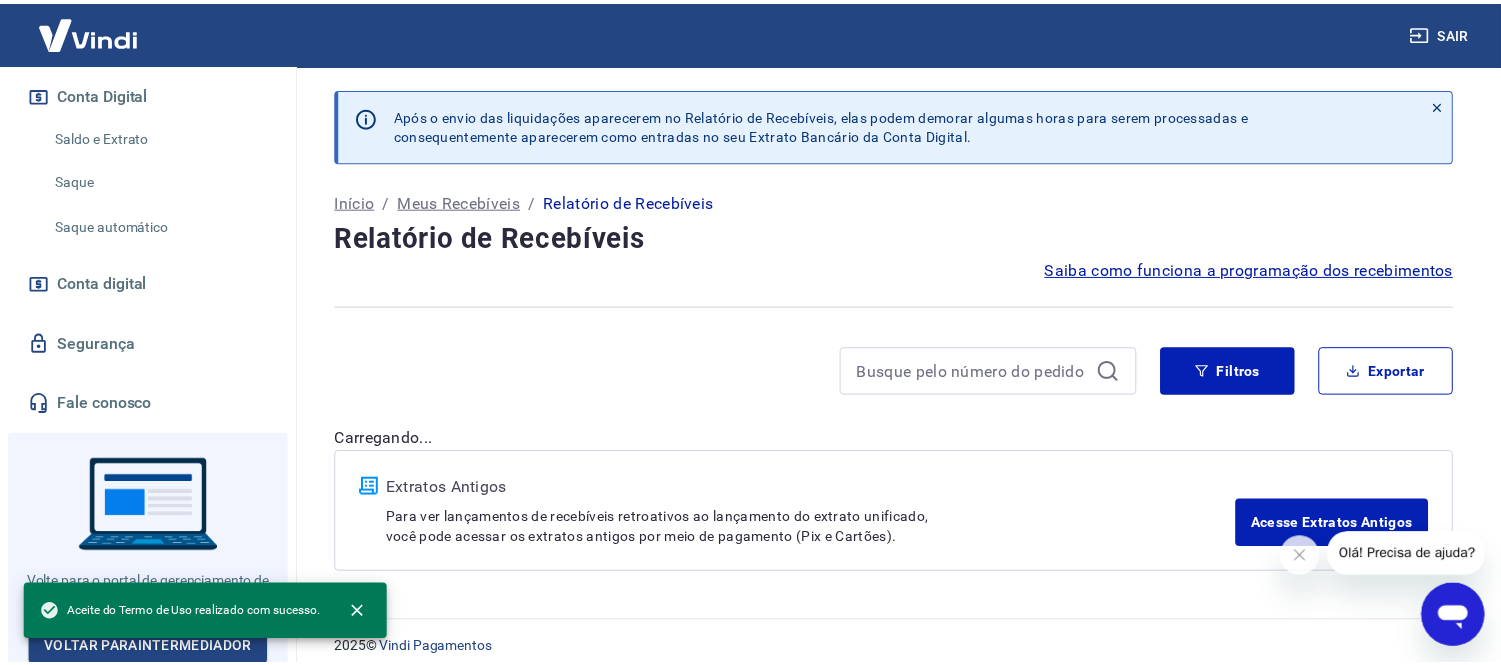 scroll, scrollTop: 17, scrollLeft: 0, axis: vertical 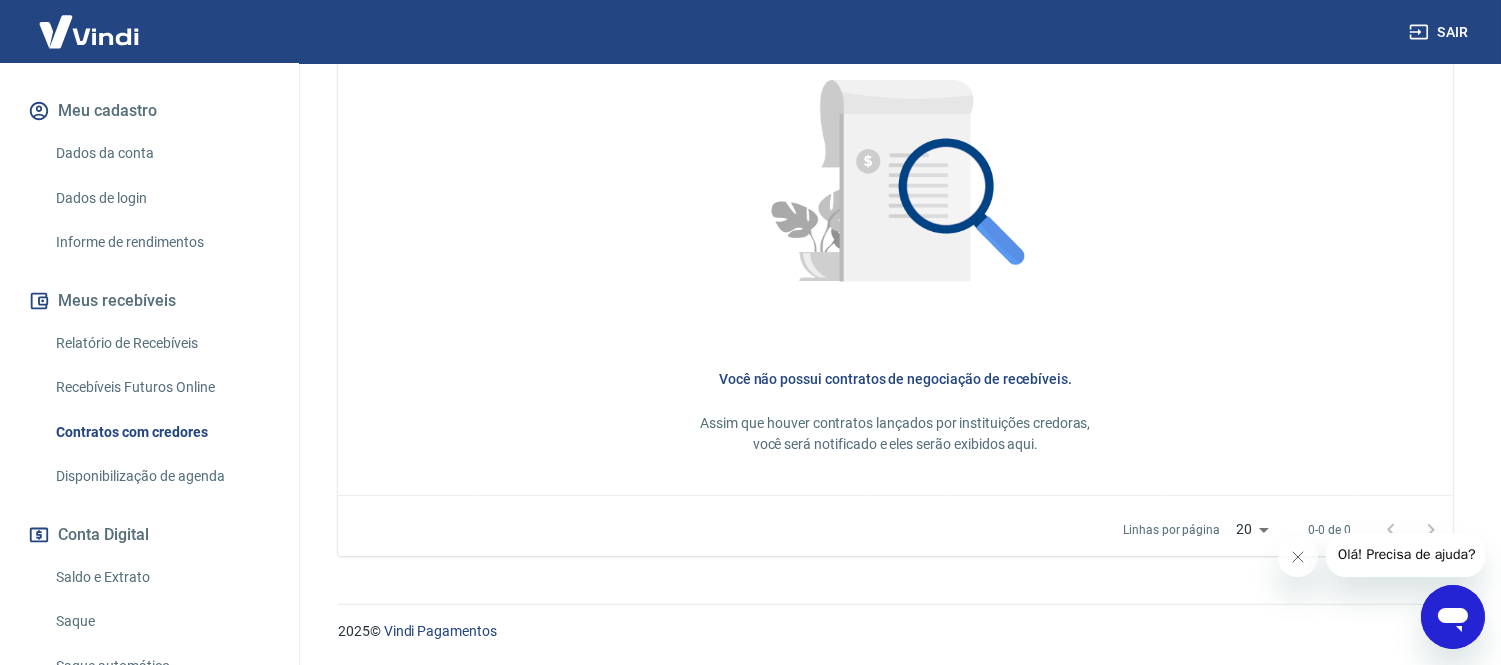 click on "Relatório de Recebíveis" at bounding box center [161, 343] 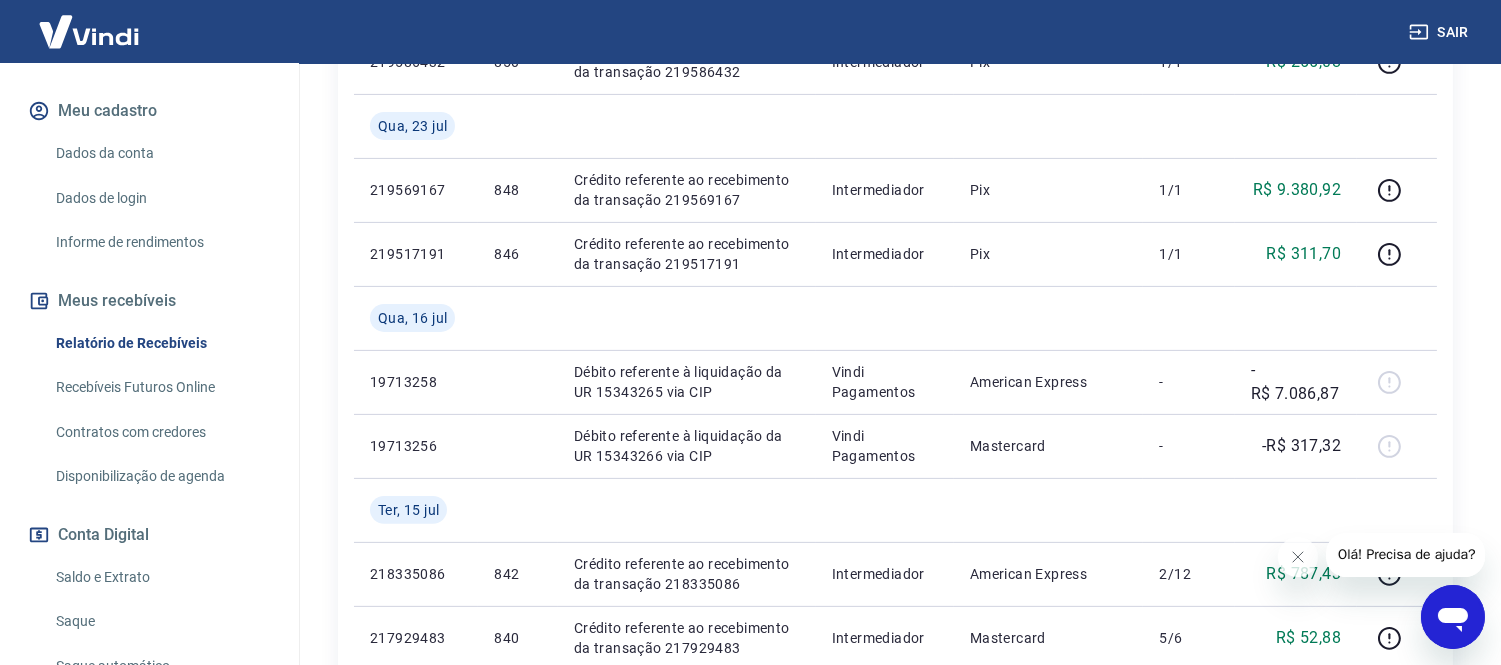 scroll, scrollTop: 1056, scrollLeft: 0, axis: vertical 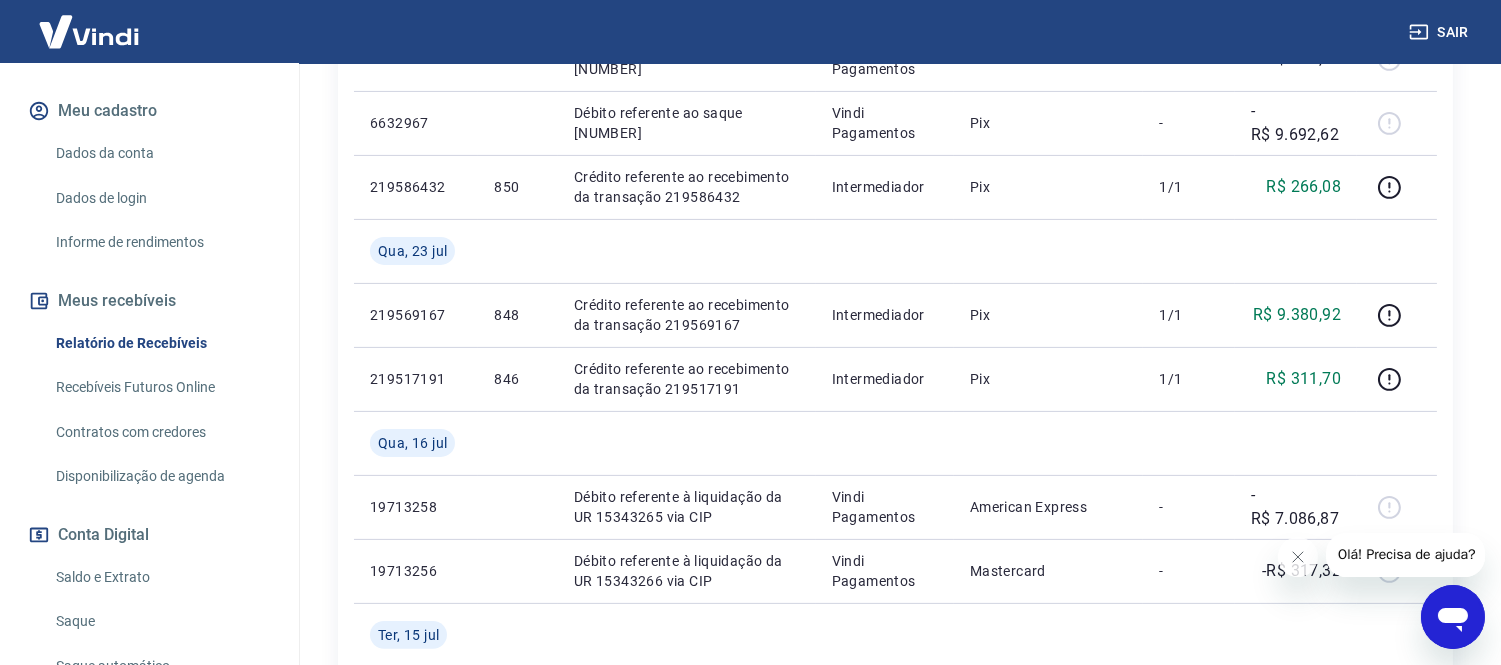 drag, startPoint x: 80, startPoint y: 42, endPoint x: 211, endPoint y: 61, distance: 132.3707 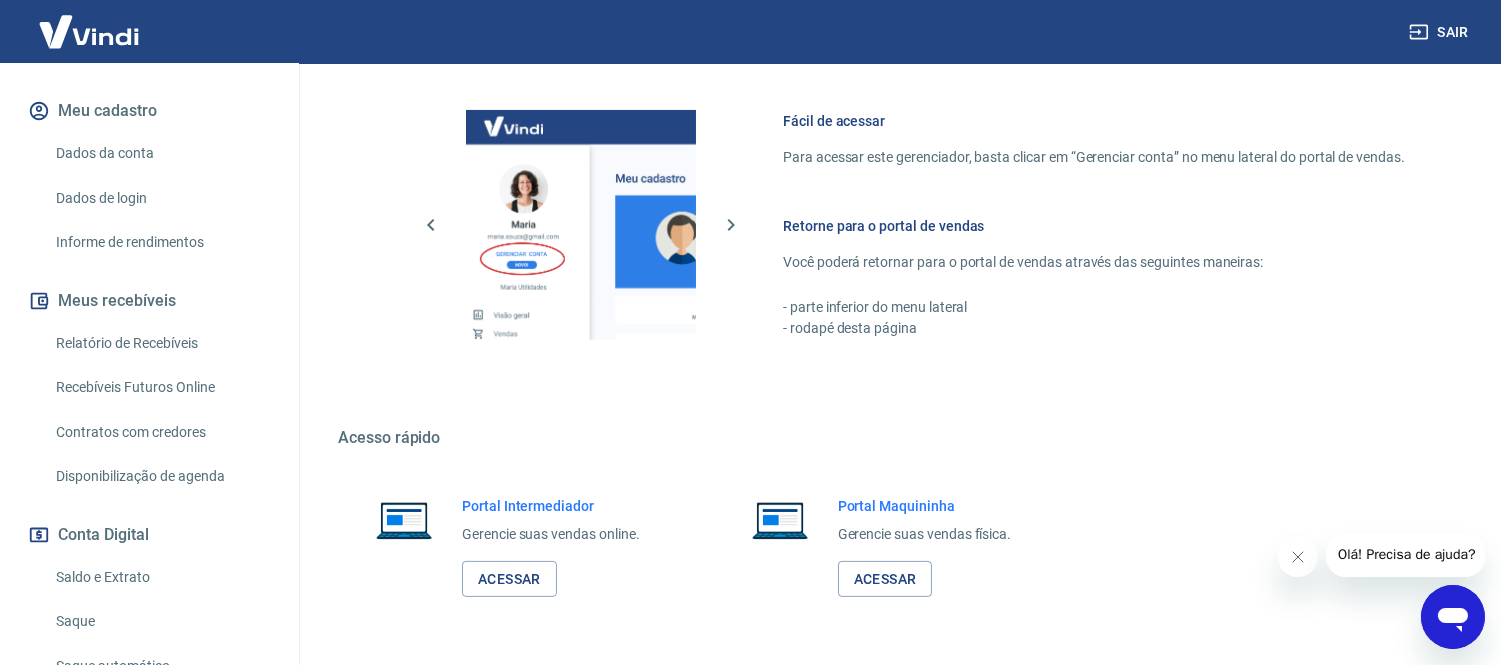 scroll, scrollTop: 914, scrollLeft: 0, axis: vertical 